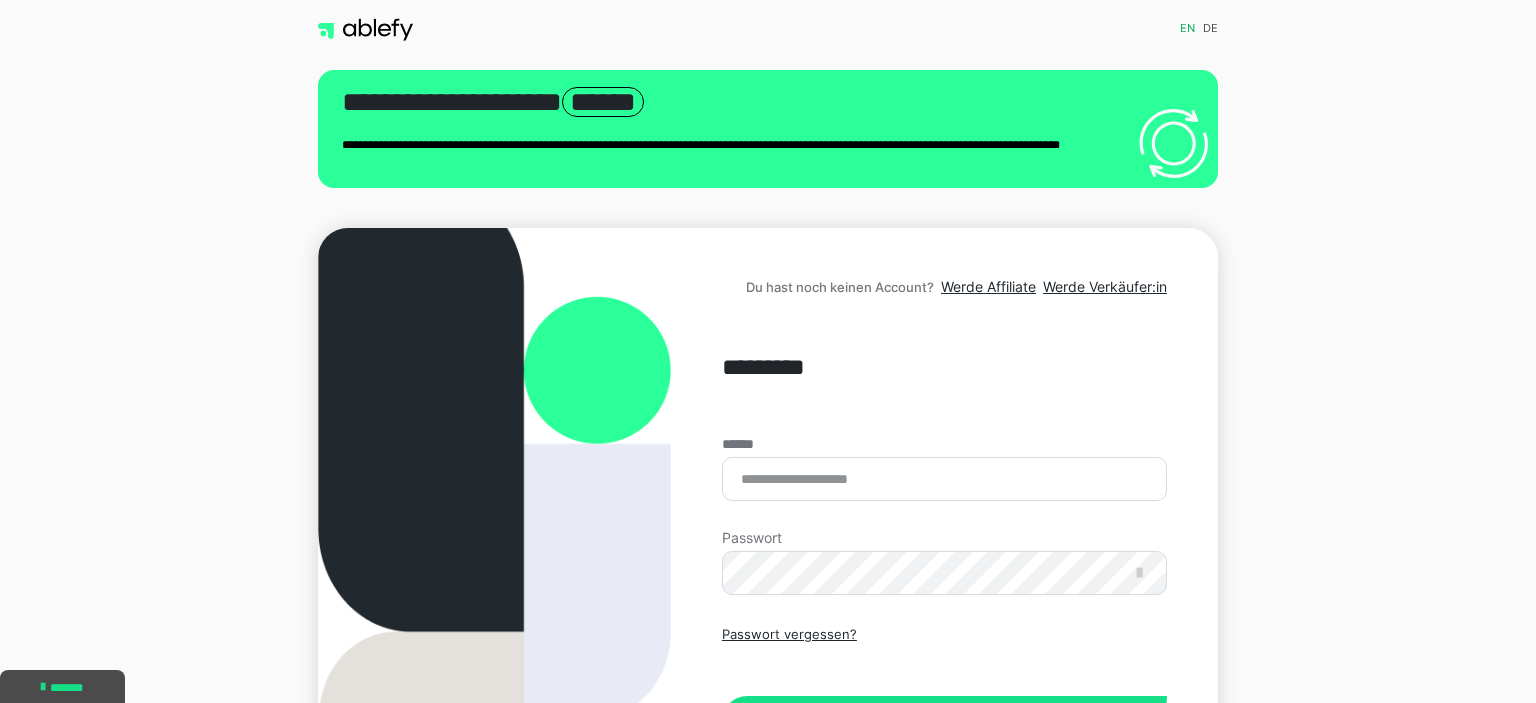 scroll, scrollTop: 0, scrollLeft: 0, axis: both 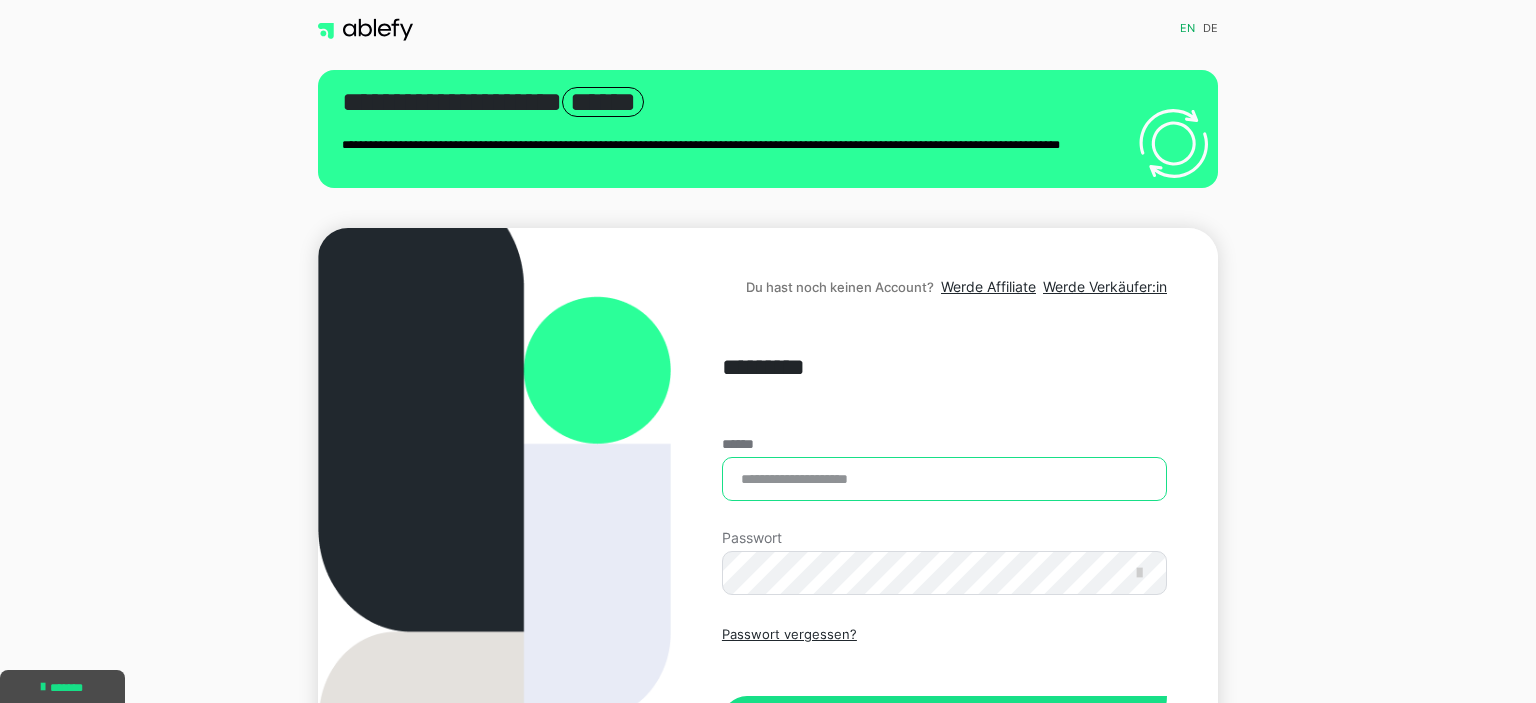 click on "******" at bounding box center (944, 479) 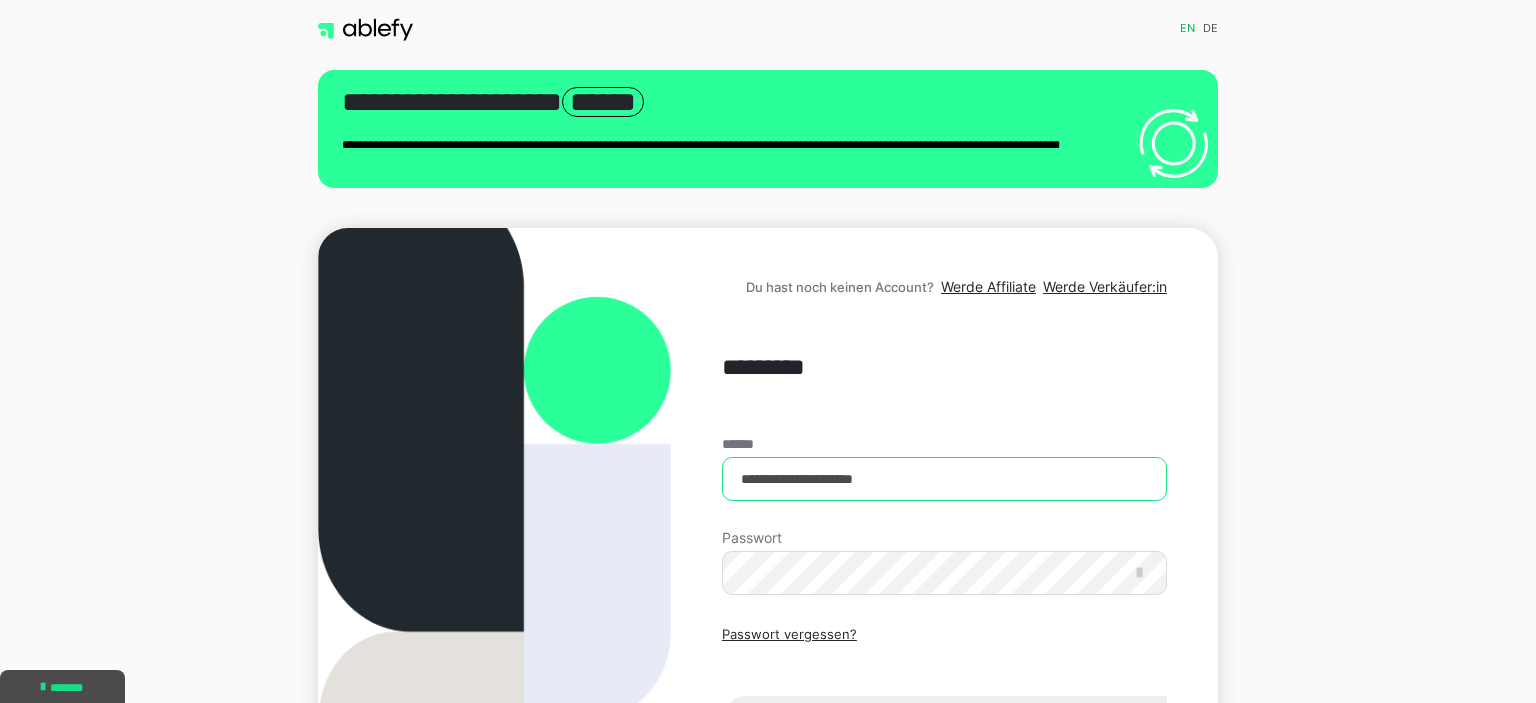 type on "**********" 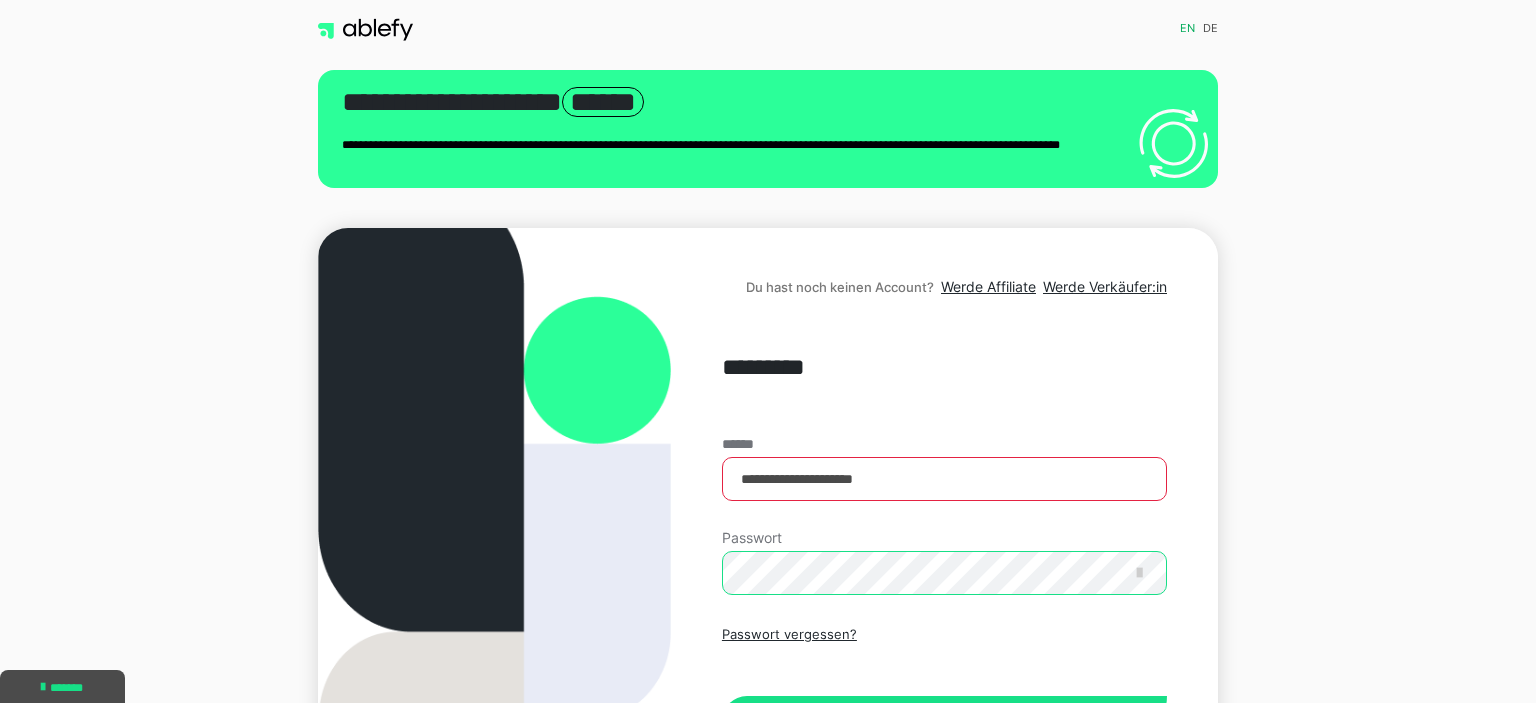 scroll, scrollTop: 84, scrollLeft: 0, axis: vertical 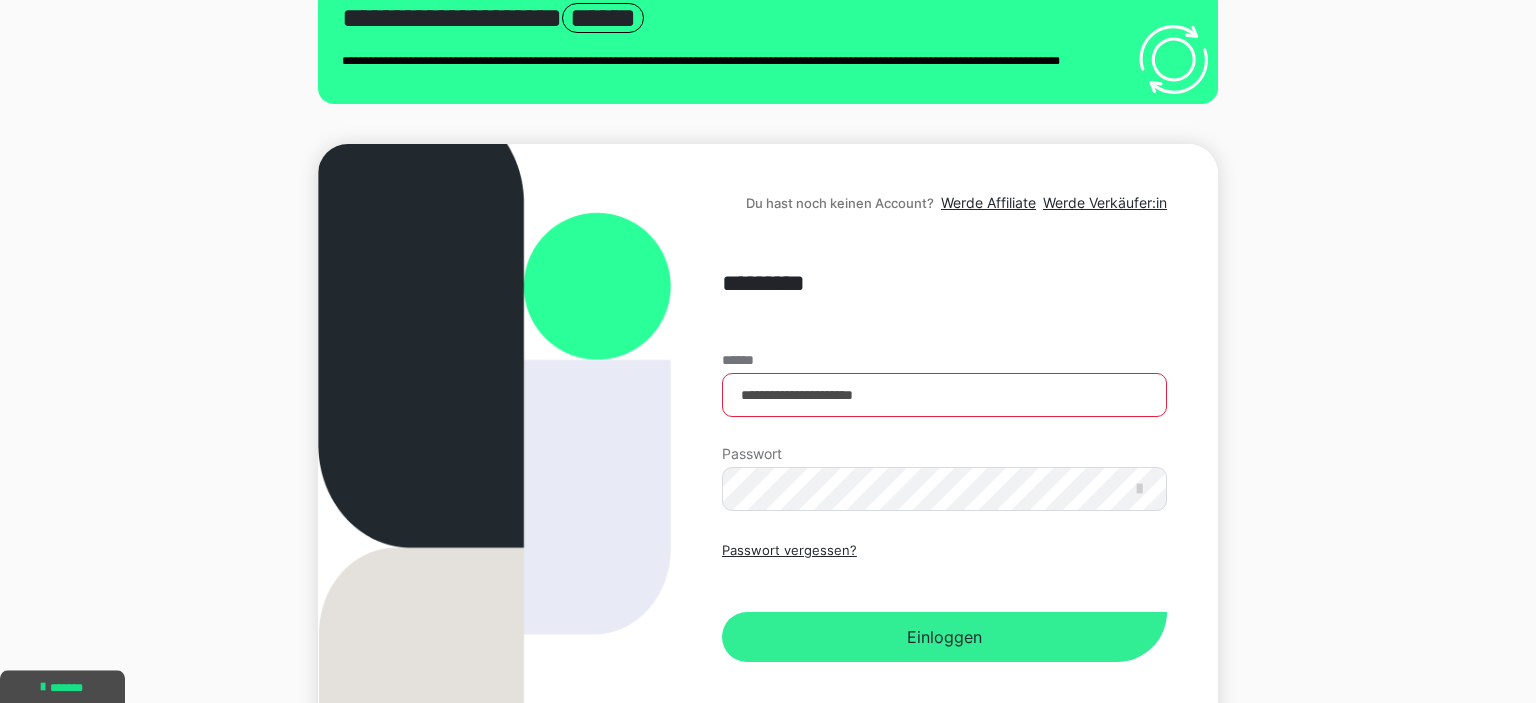 click on "Einloggen" at bounding box center [944, 637] 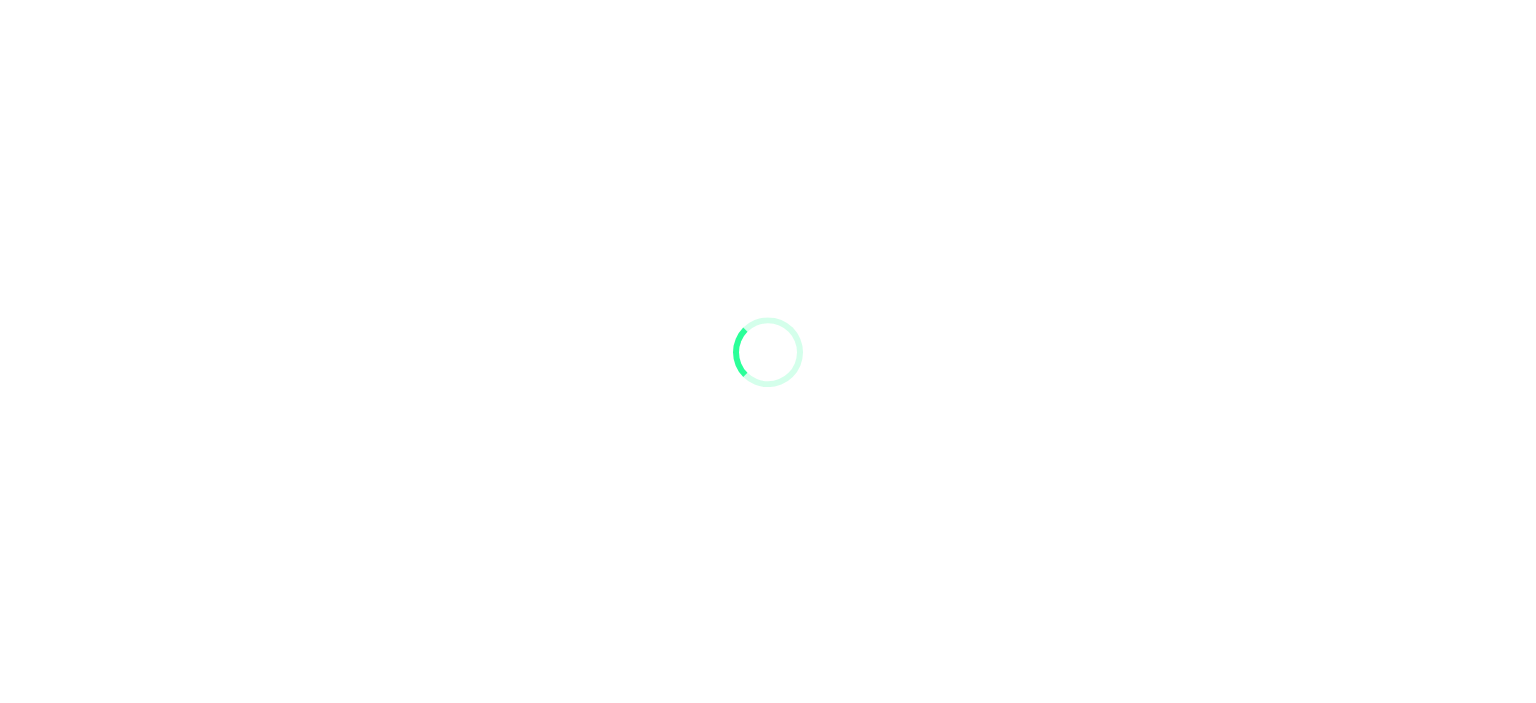 scroll, scrollTop: 0, scrollLeft: 0, axis: both 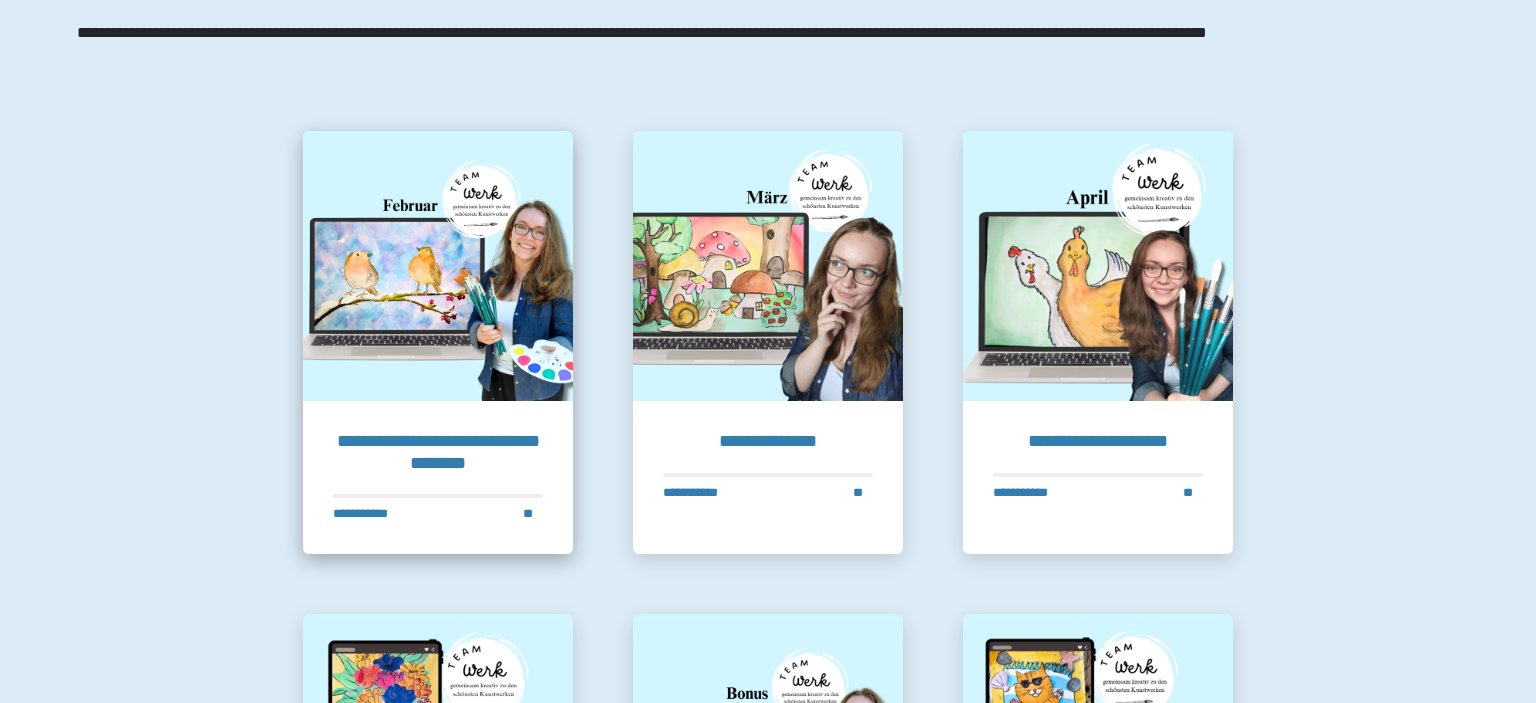 click at bounding box center (438, 266) 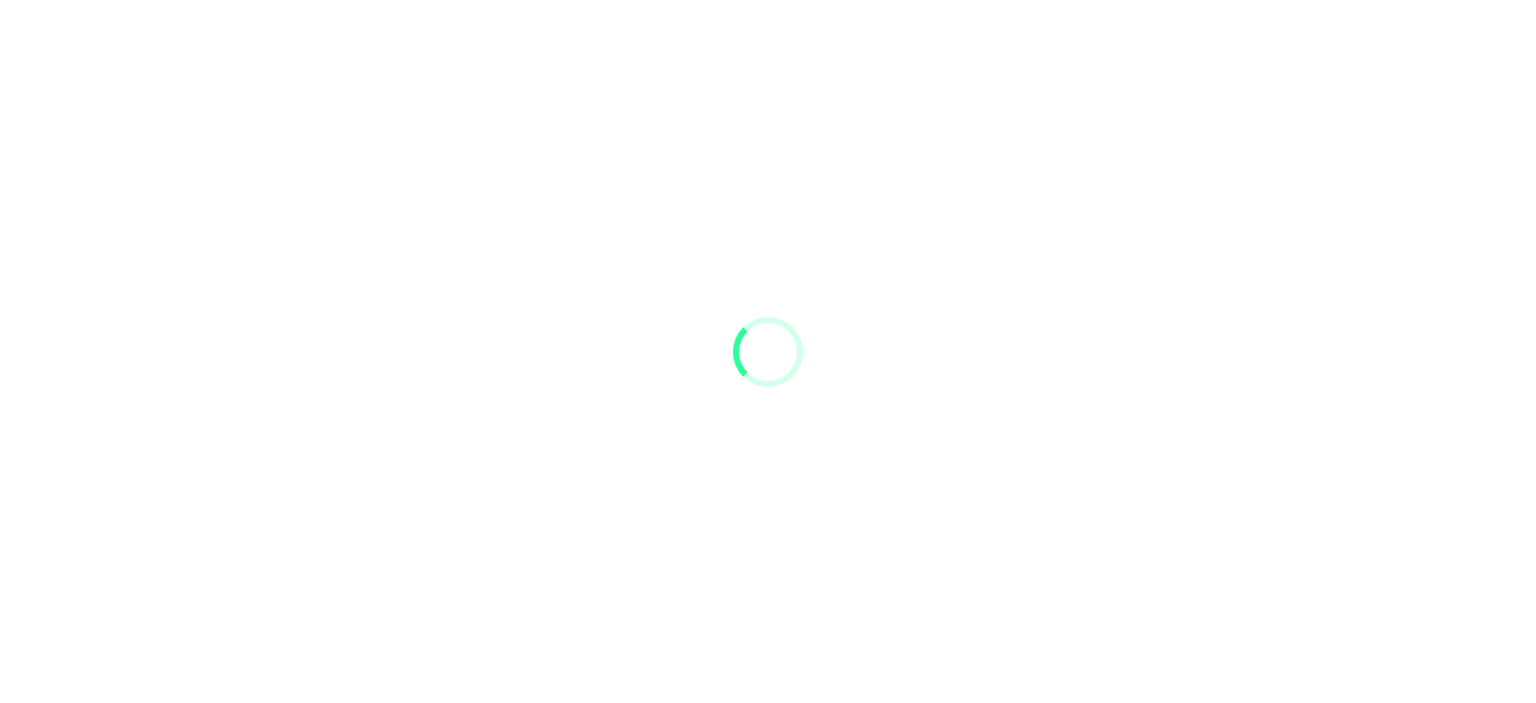 scroll, scrollTop: 0, scrollLeft: 0, axis: both 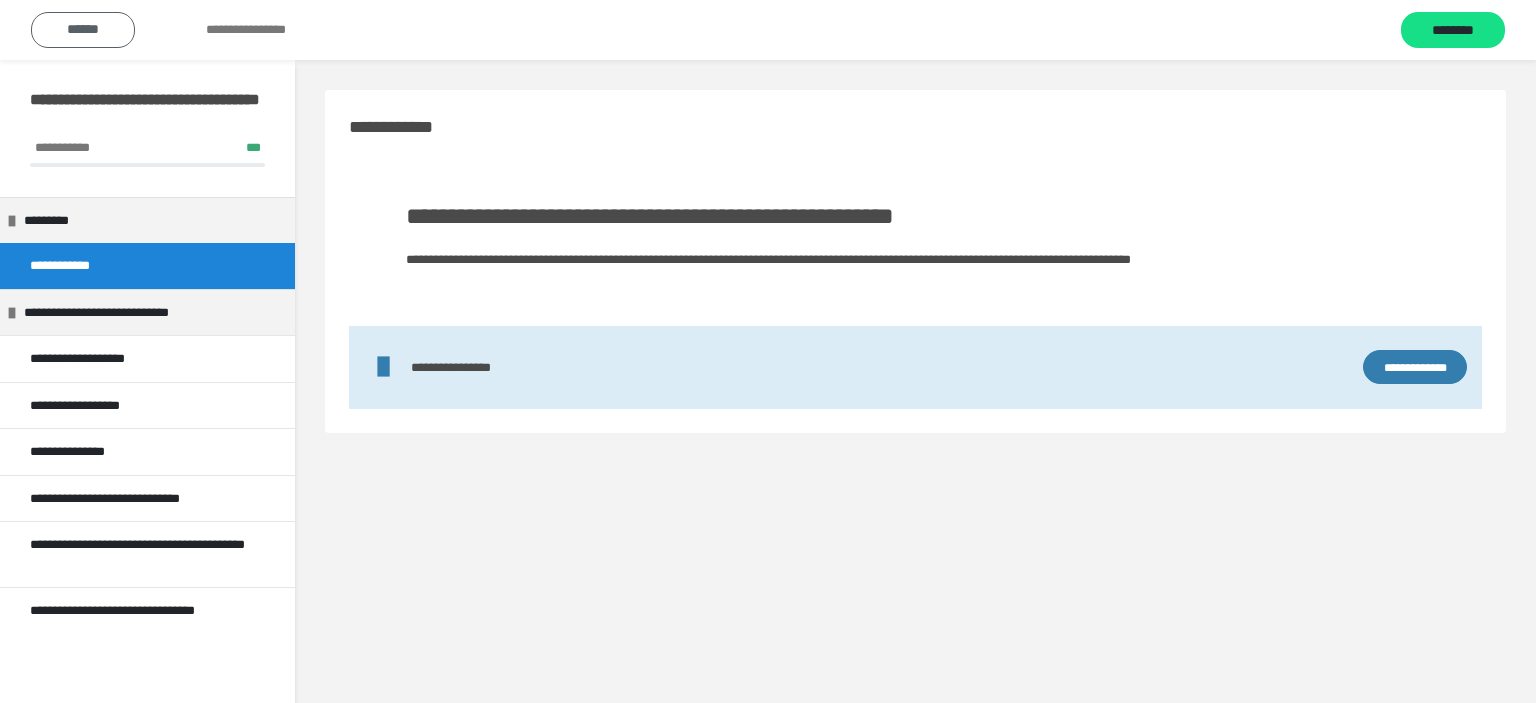 click on "******" at bounding box center [83, 29] 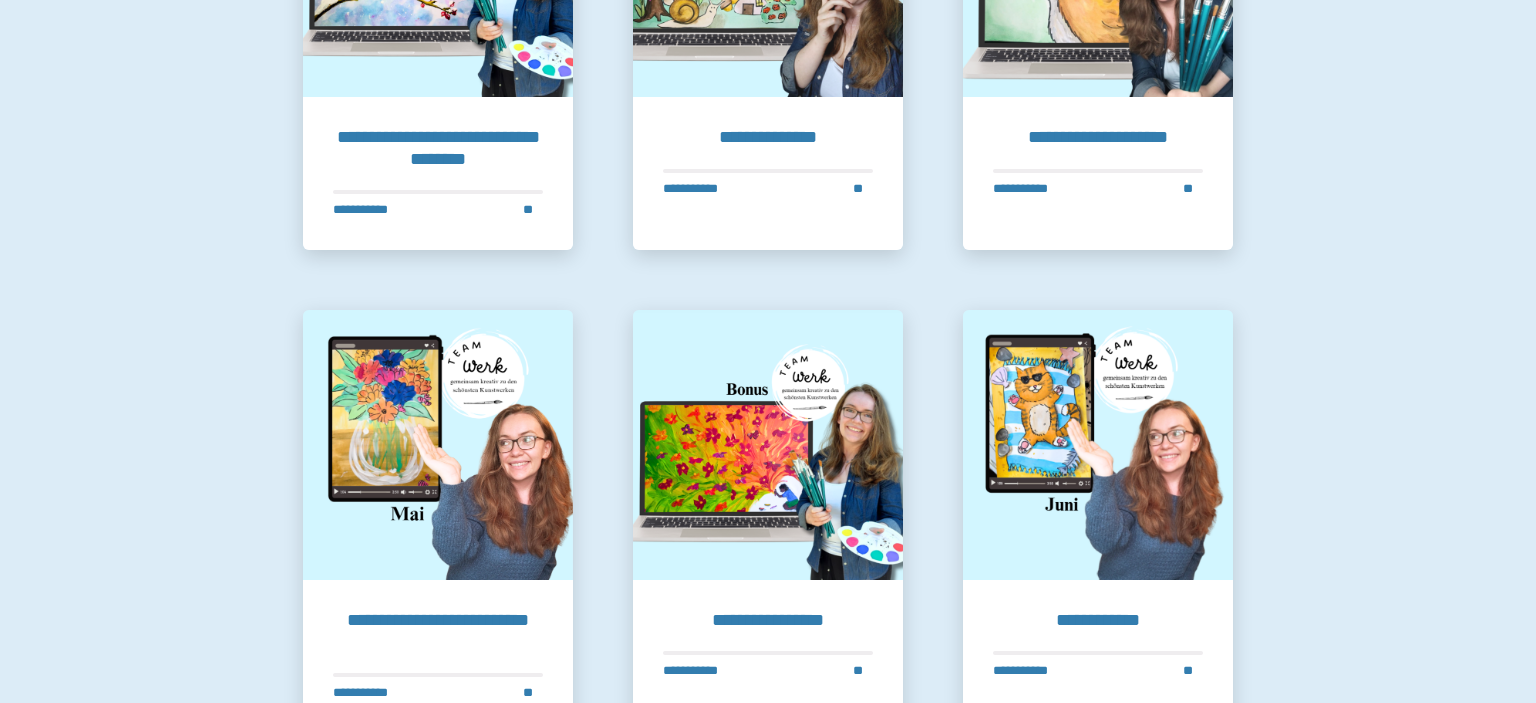 scroll, scrollTop: 1108, scrollLeft: 0, axis: vertical 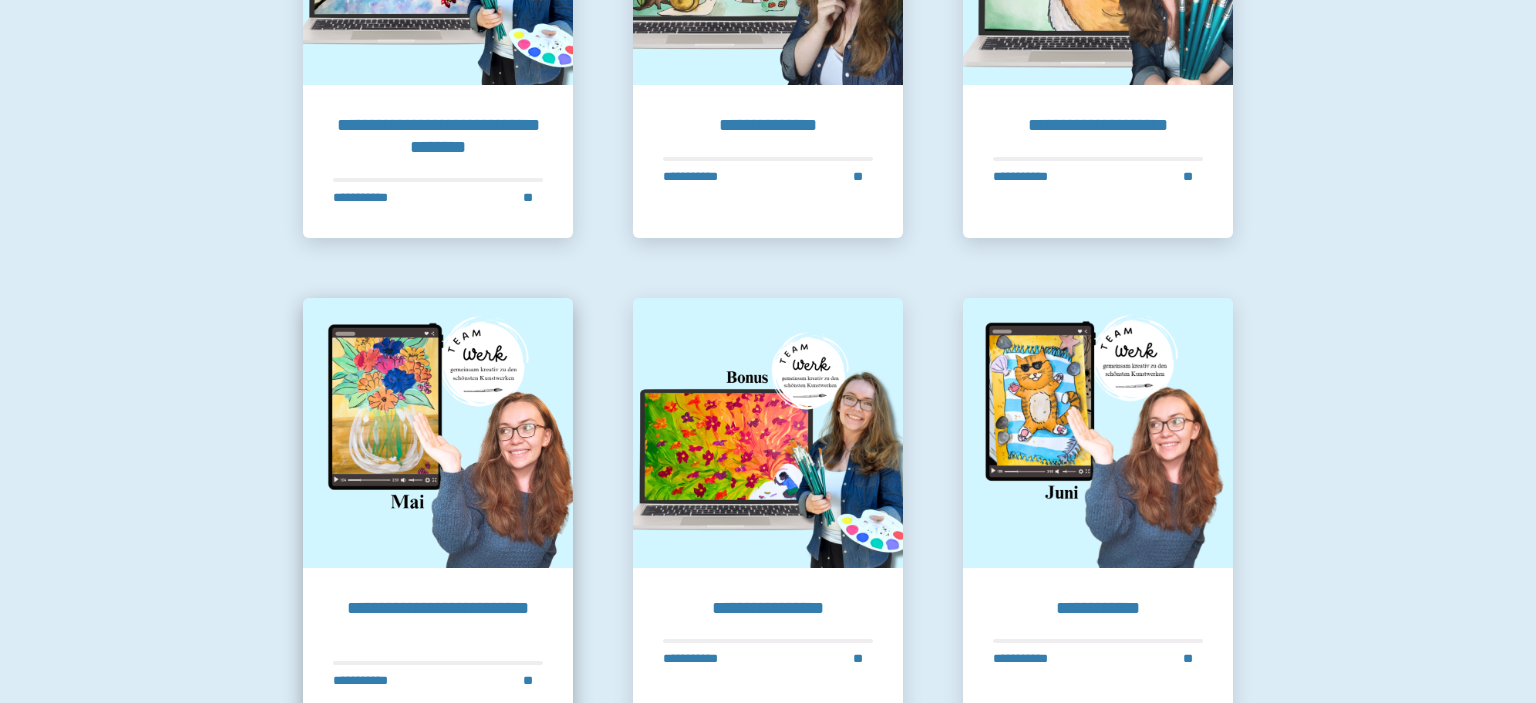 click at bounding box center [438, 433] 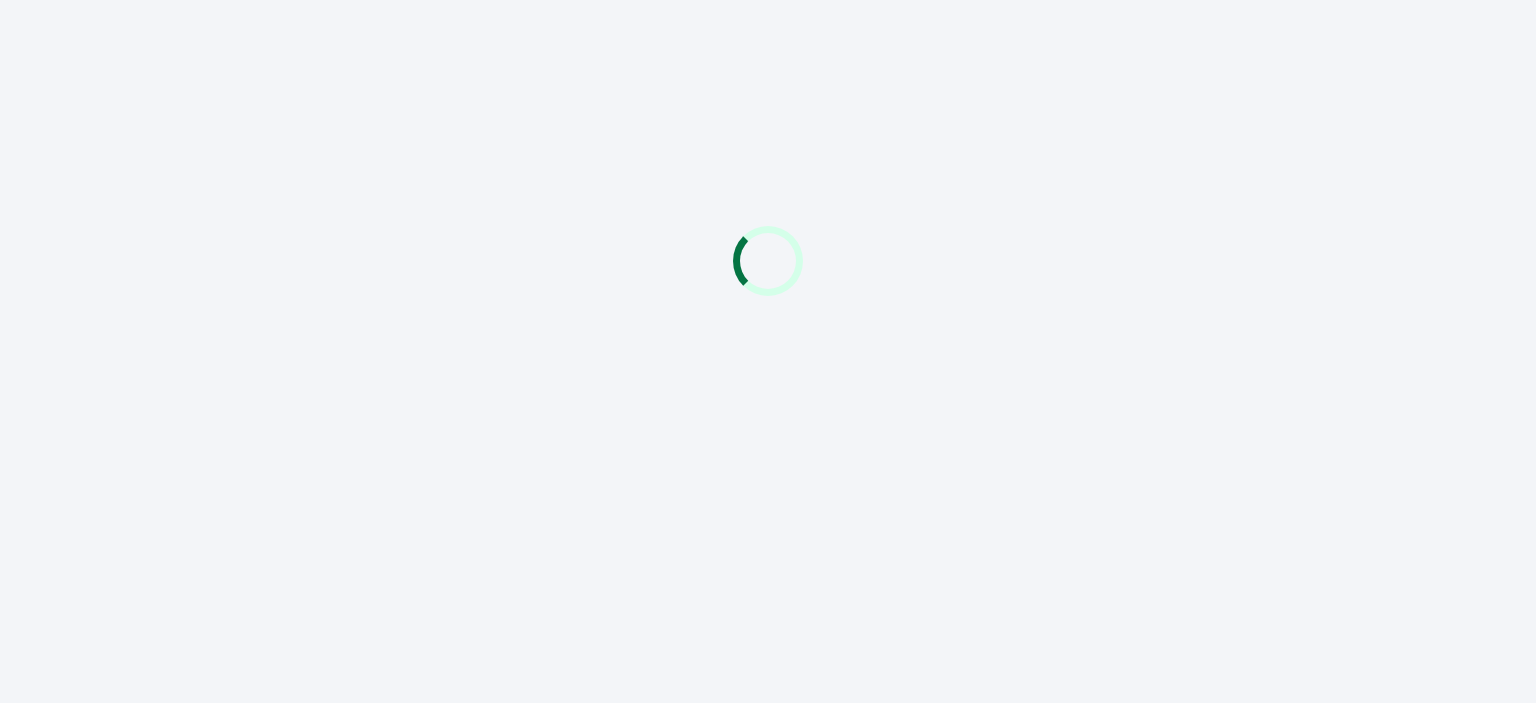 scroll, scrollTop: 0, scrollLeft: 0, axis: both 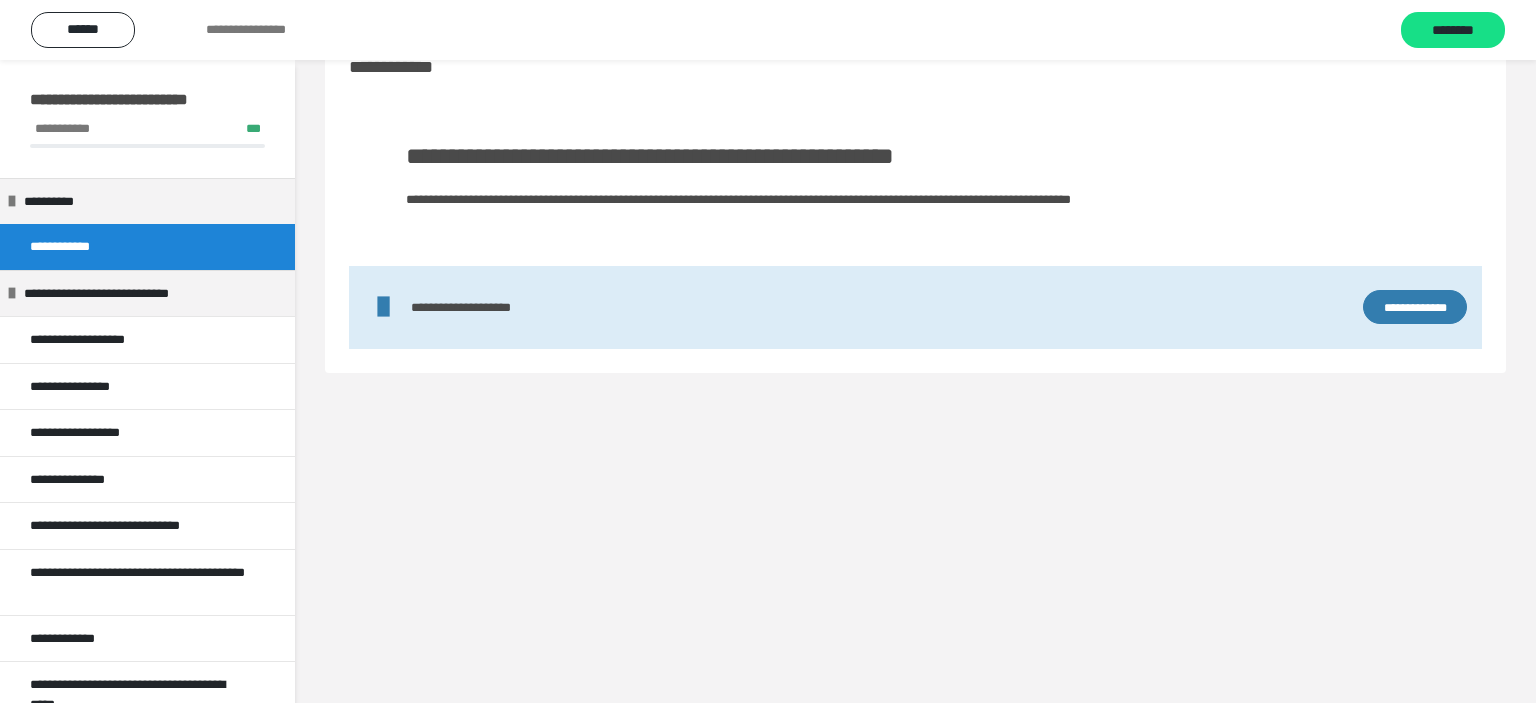click on "**********" at bounding box center (147, 99) 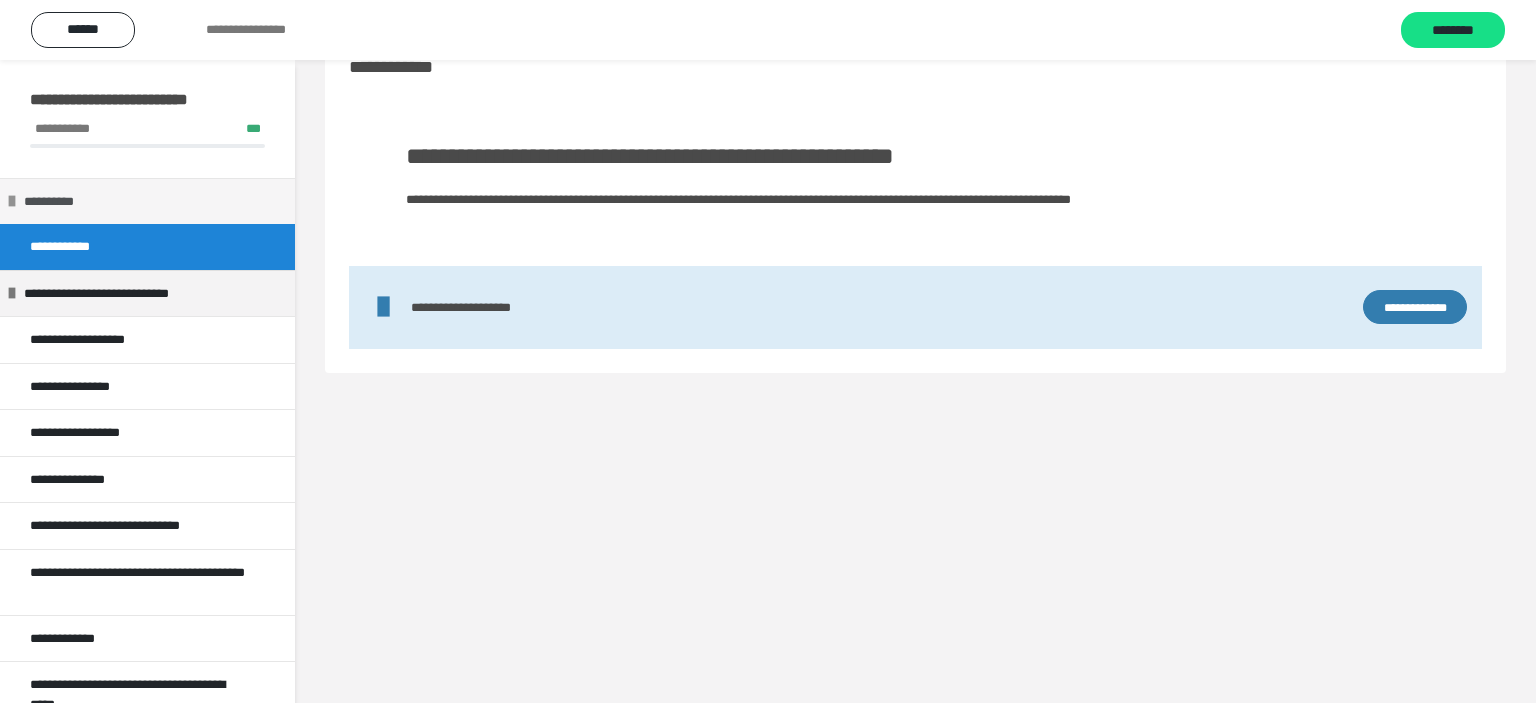 click on "**********" at bounding box center [62, 202] 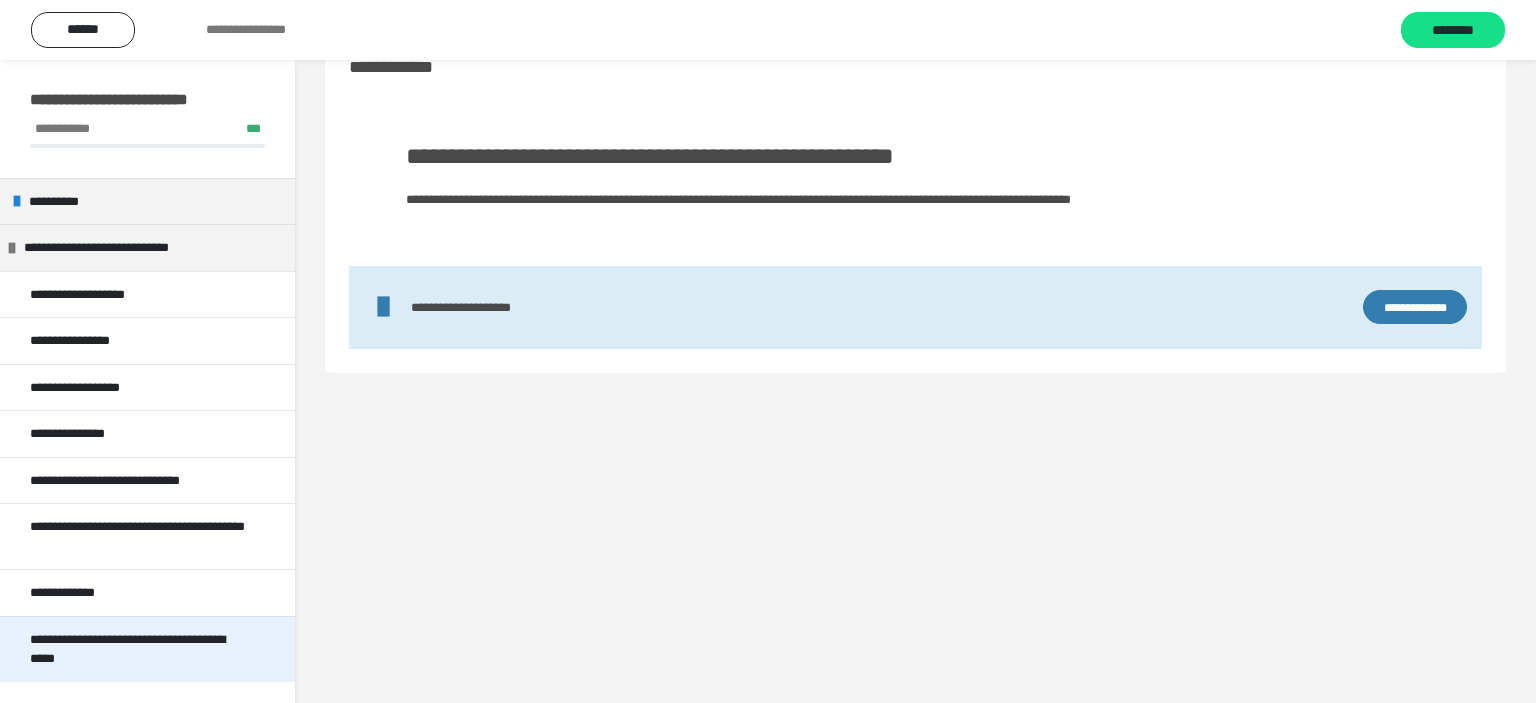 click on "**********" at bounding box center [147, 649] 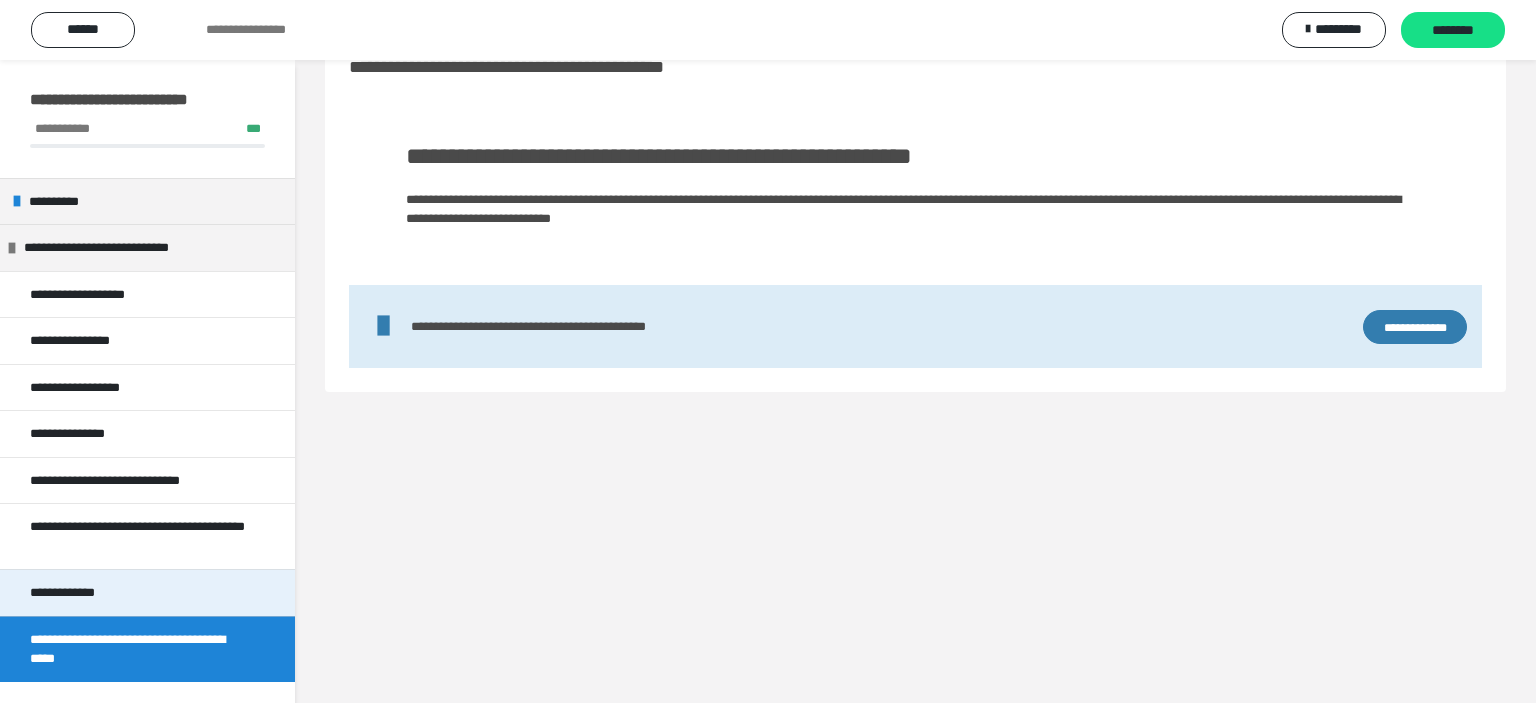 click on "**********" at bounding box center (147, 592) 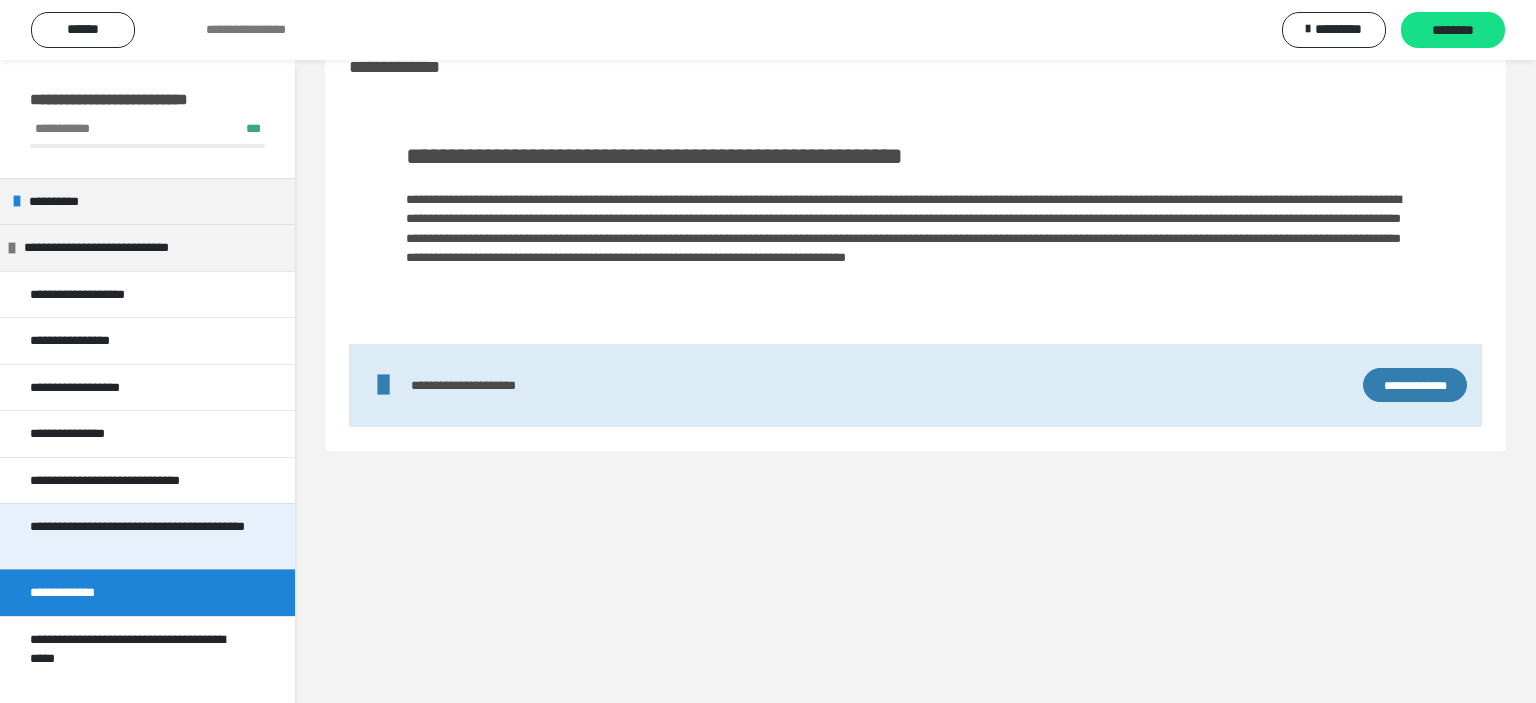 click on "**********" at bounding box center (139, 536) 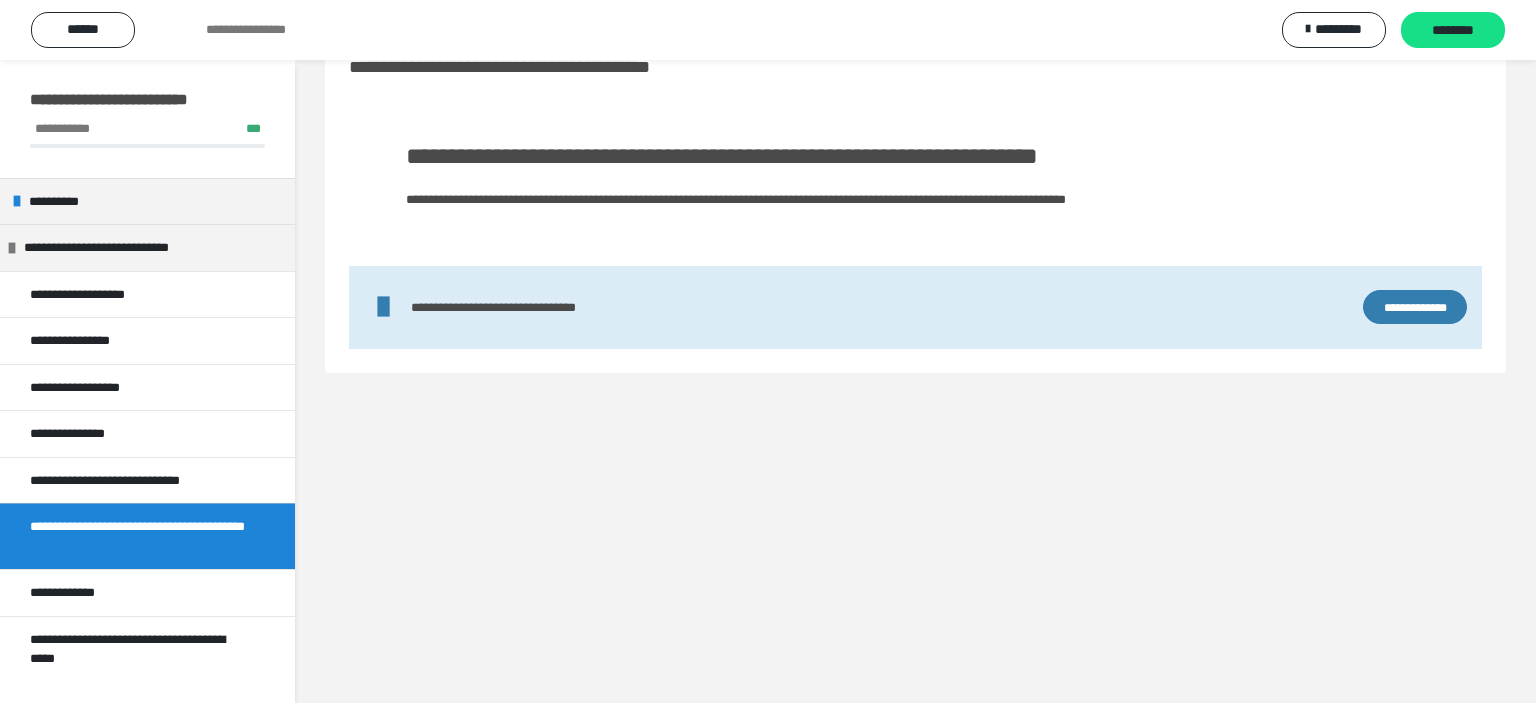 click on "**********" at bounding box center (139, 536) 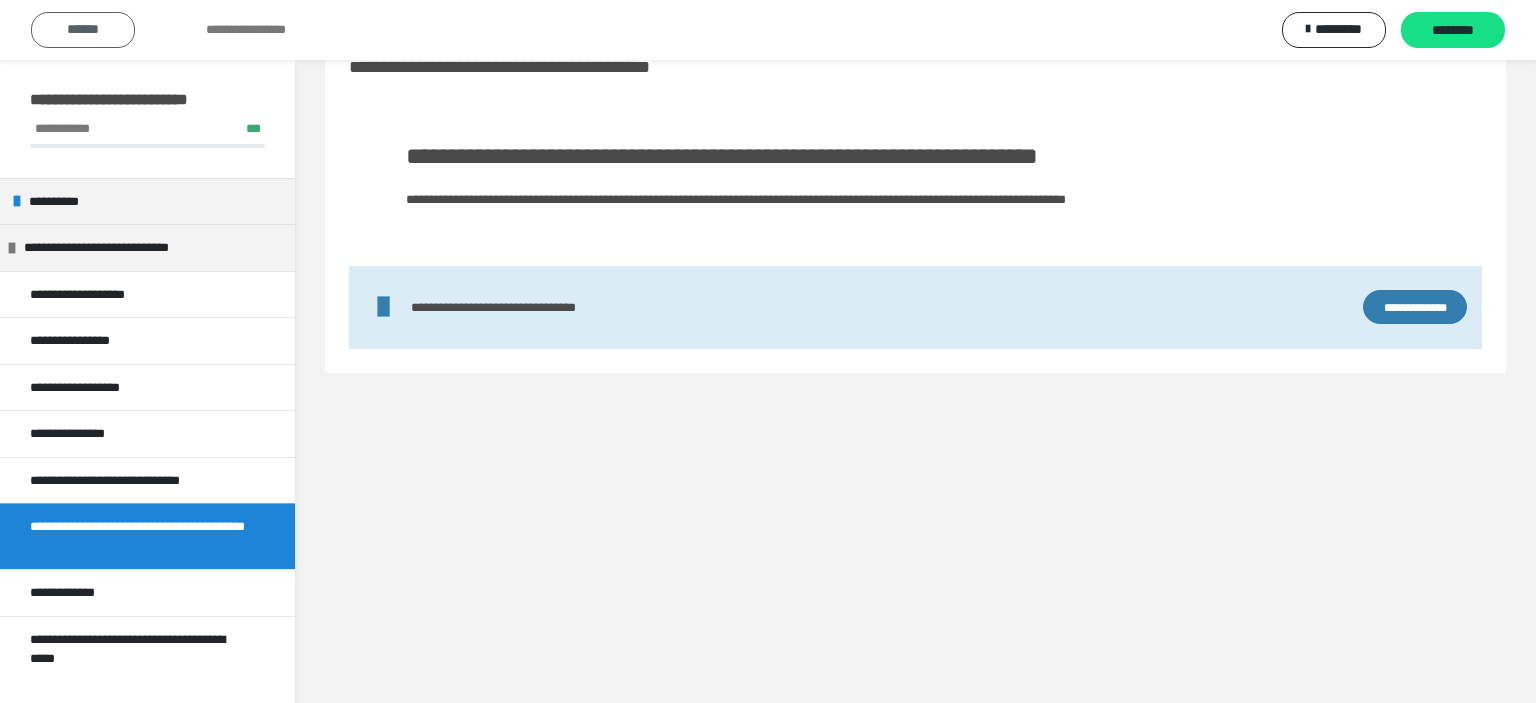 click on "******" at bounding box center (83, 29) 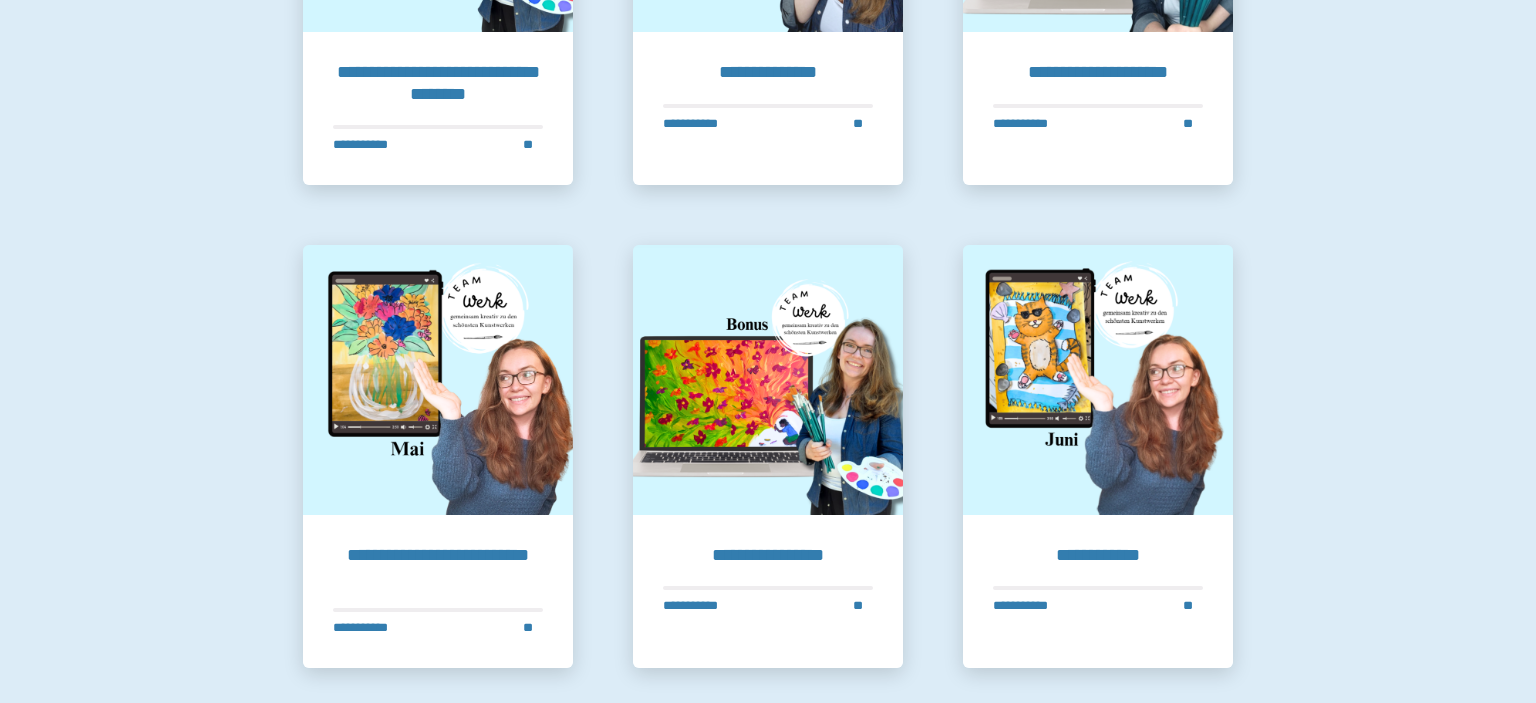 scroll, scrollTop: 1214, scrollLeft: 0, axis: vertical 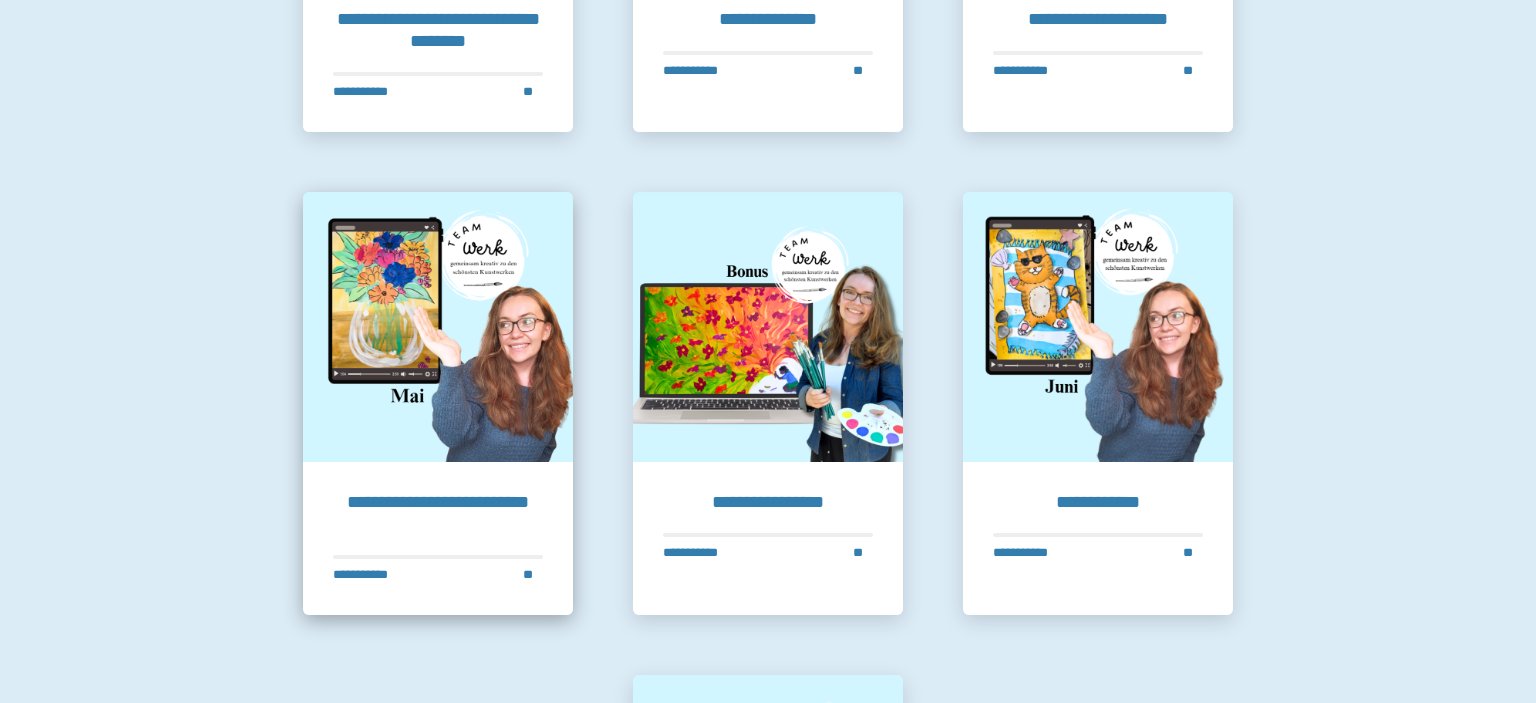 click at bounding box center (438, 327) 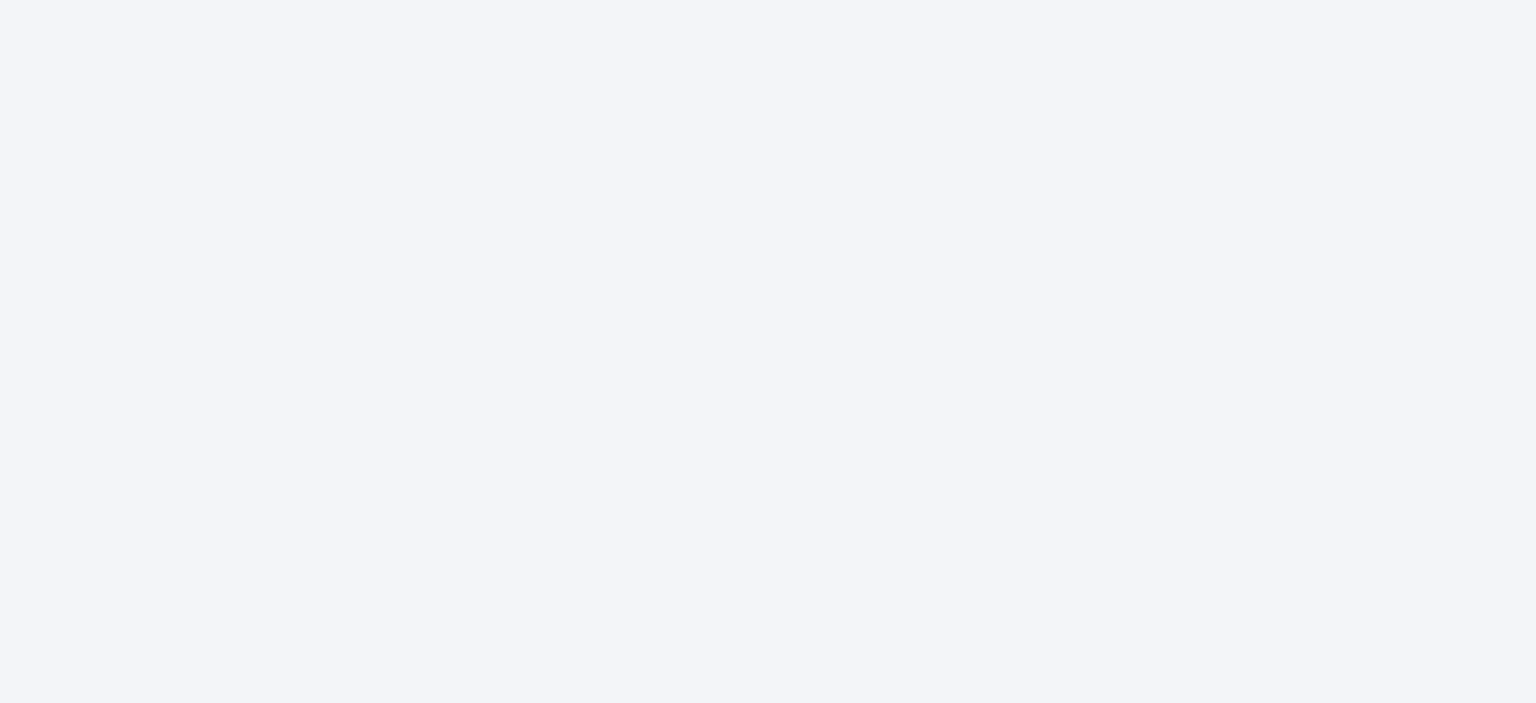 scroll, scrollTop: 0, scrollLeft: 0, axis: both 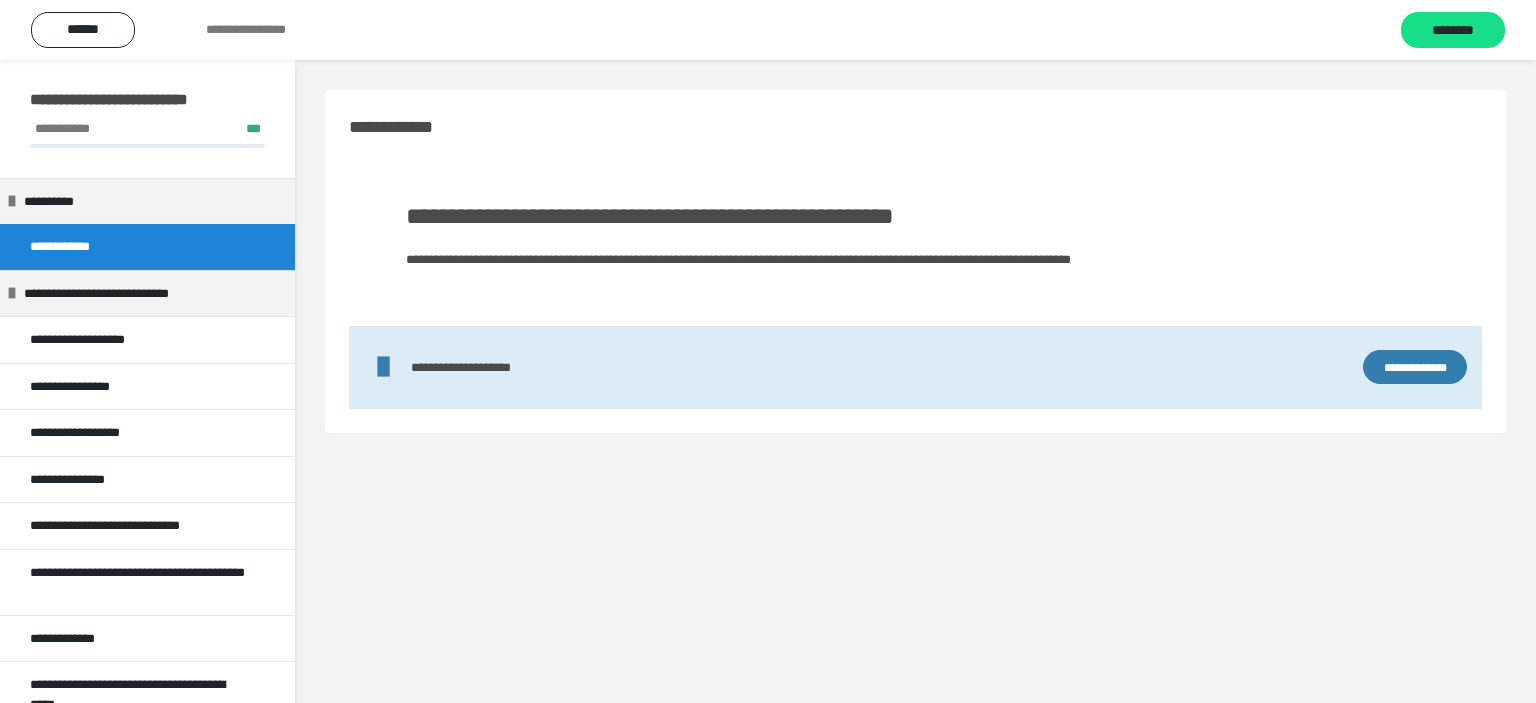 click on "**********" at bounding box center (1415, 367) 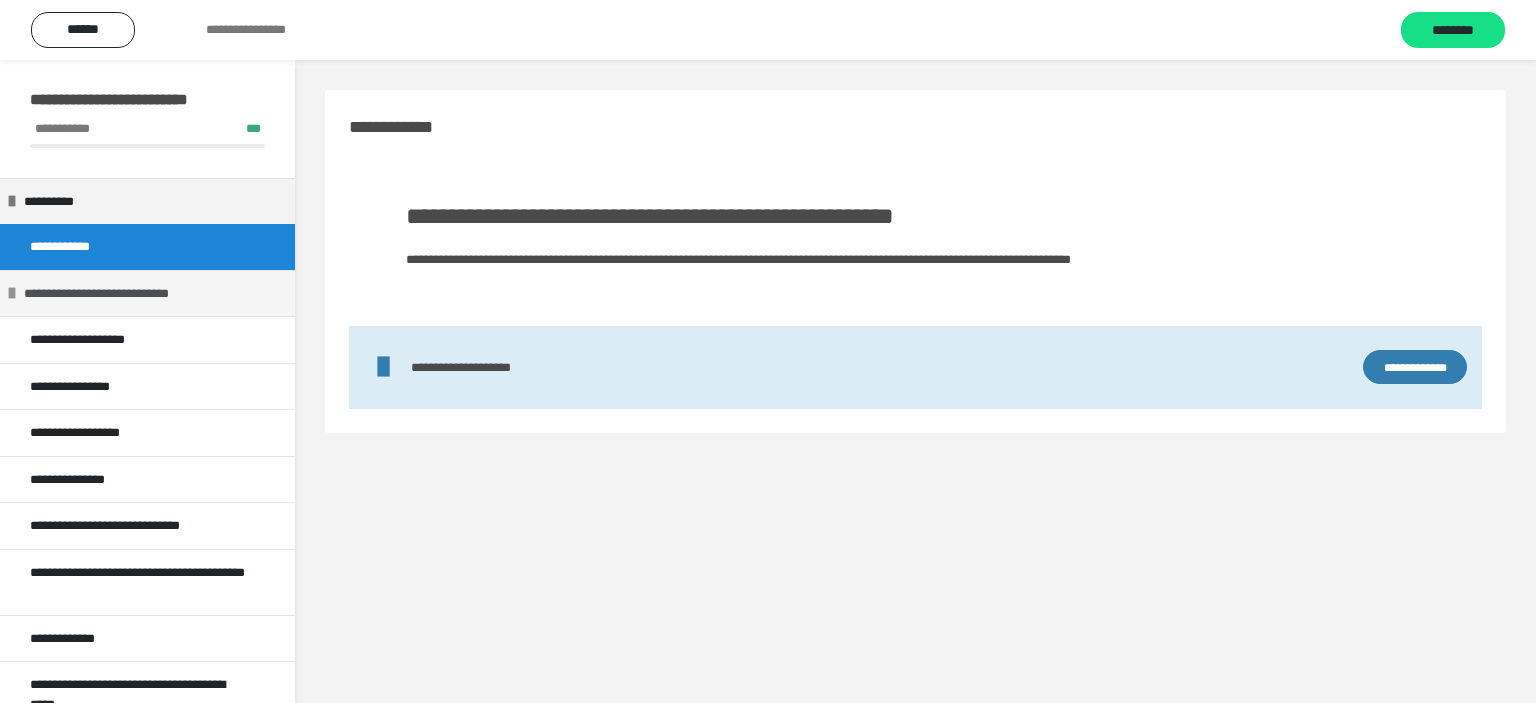 click on "**********" at bounding box center (111, 294) 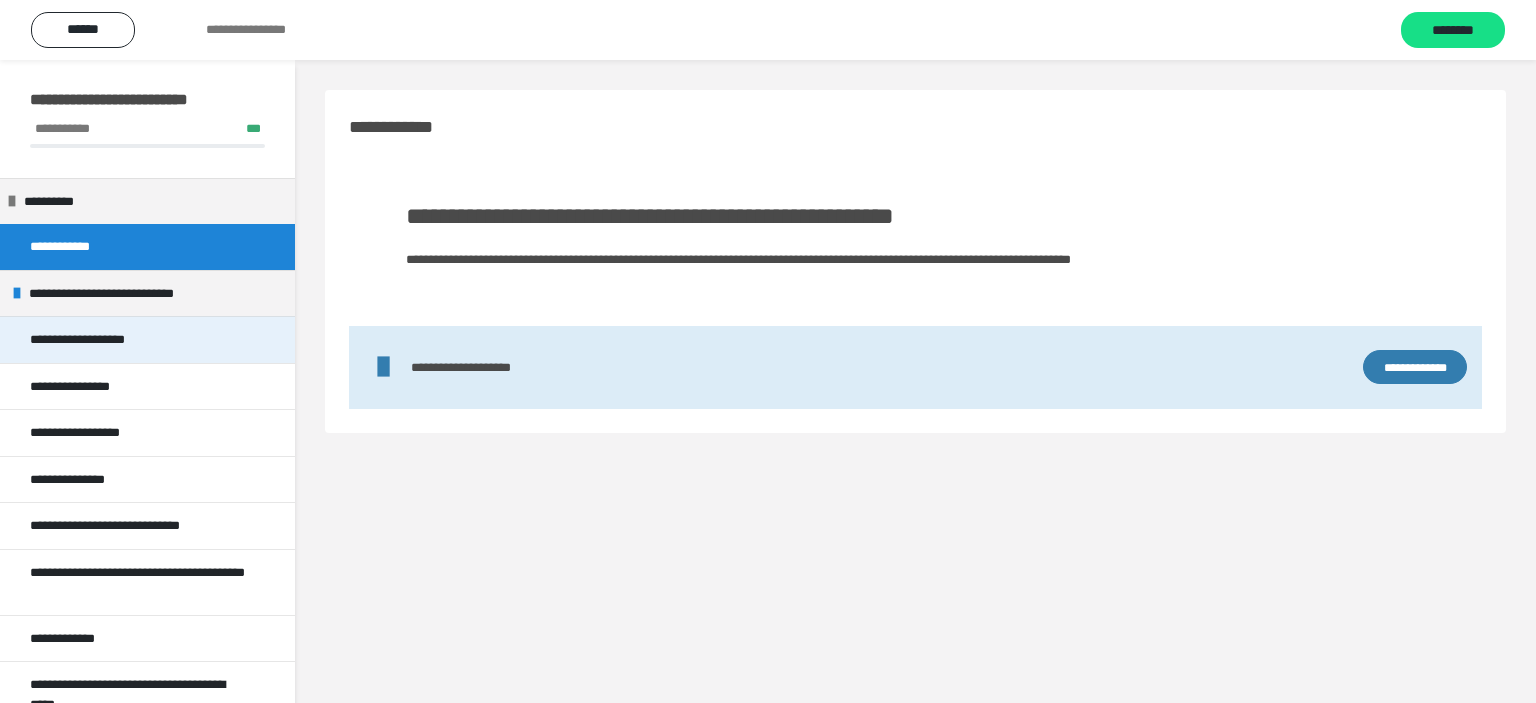 click on "**********" at bounding box center (105, 340) 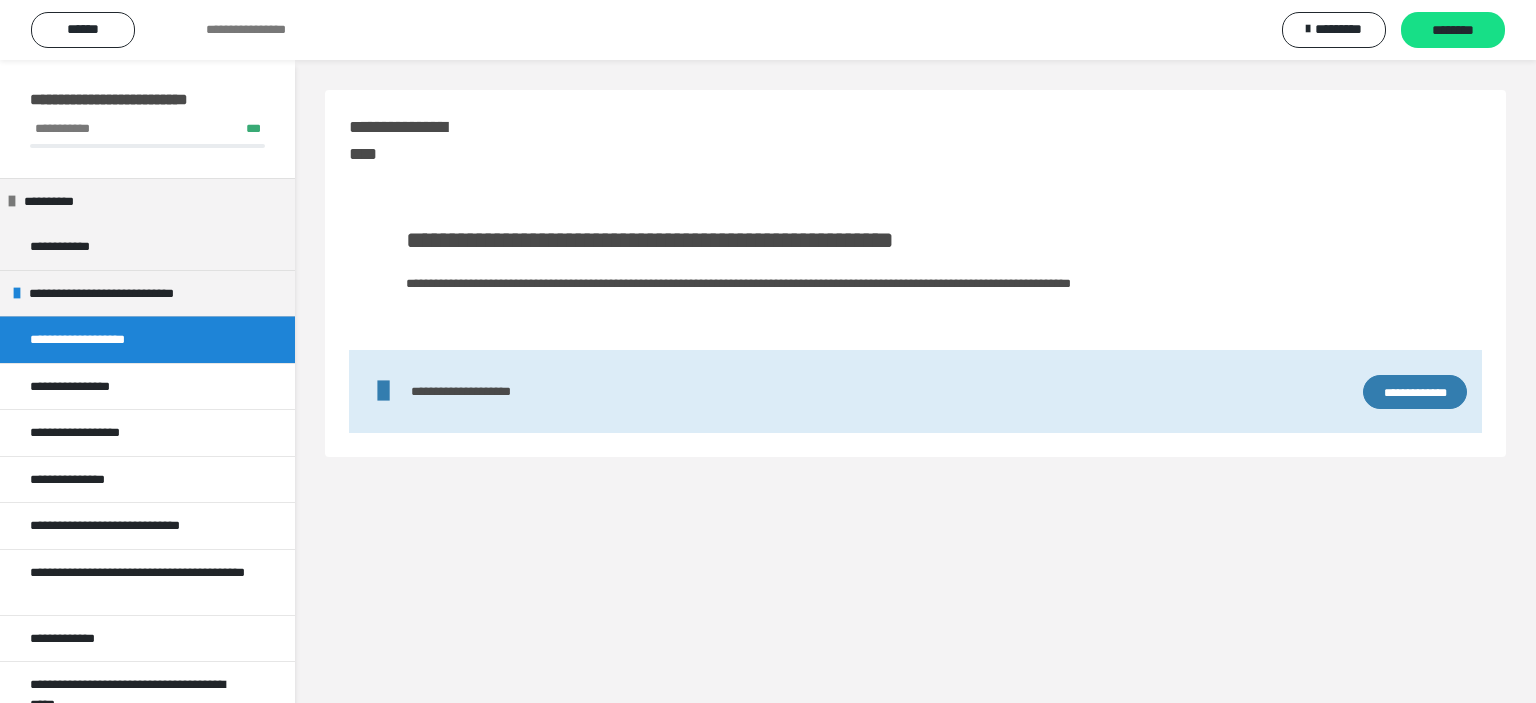 click on "**********" at bounding box center [105, 340] 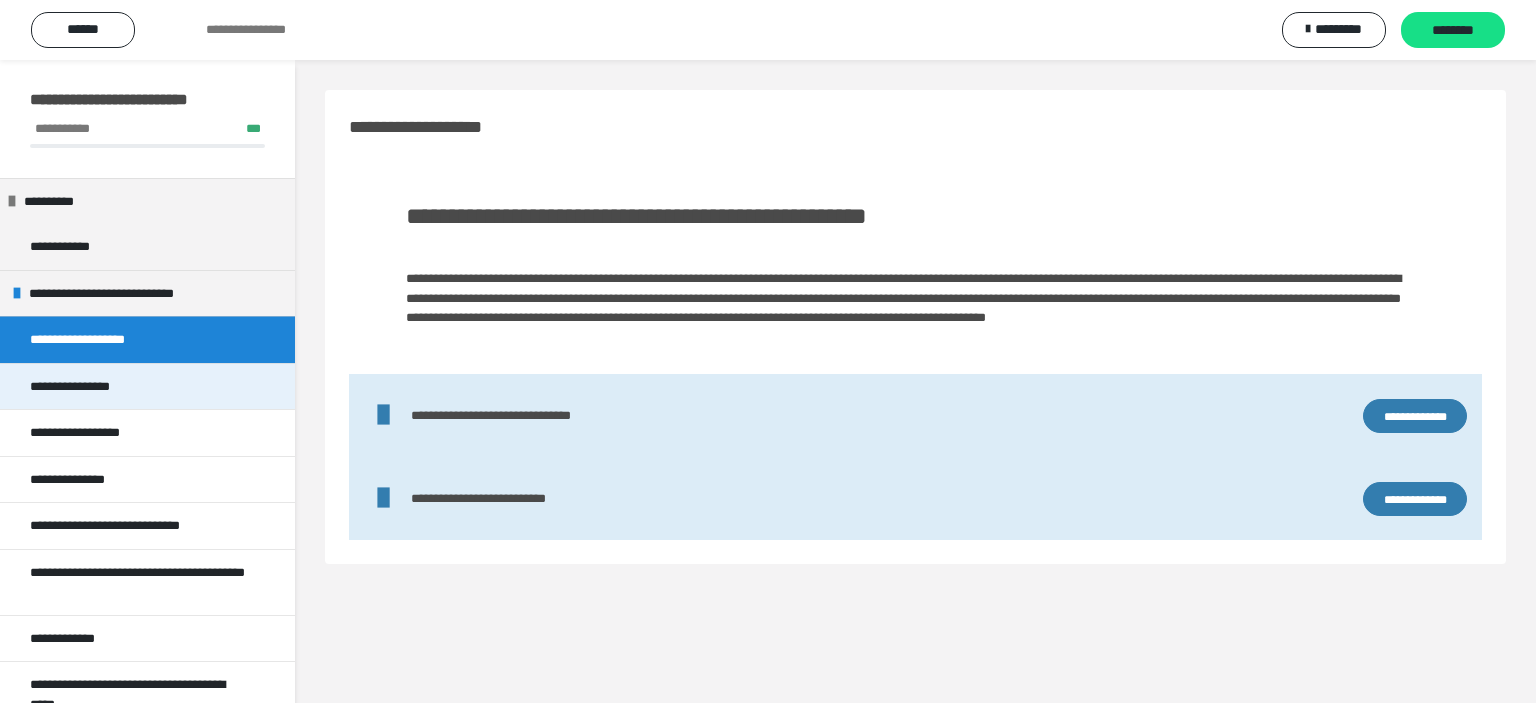 click on "**********" at bounding box center [83, 387] 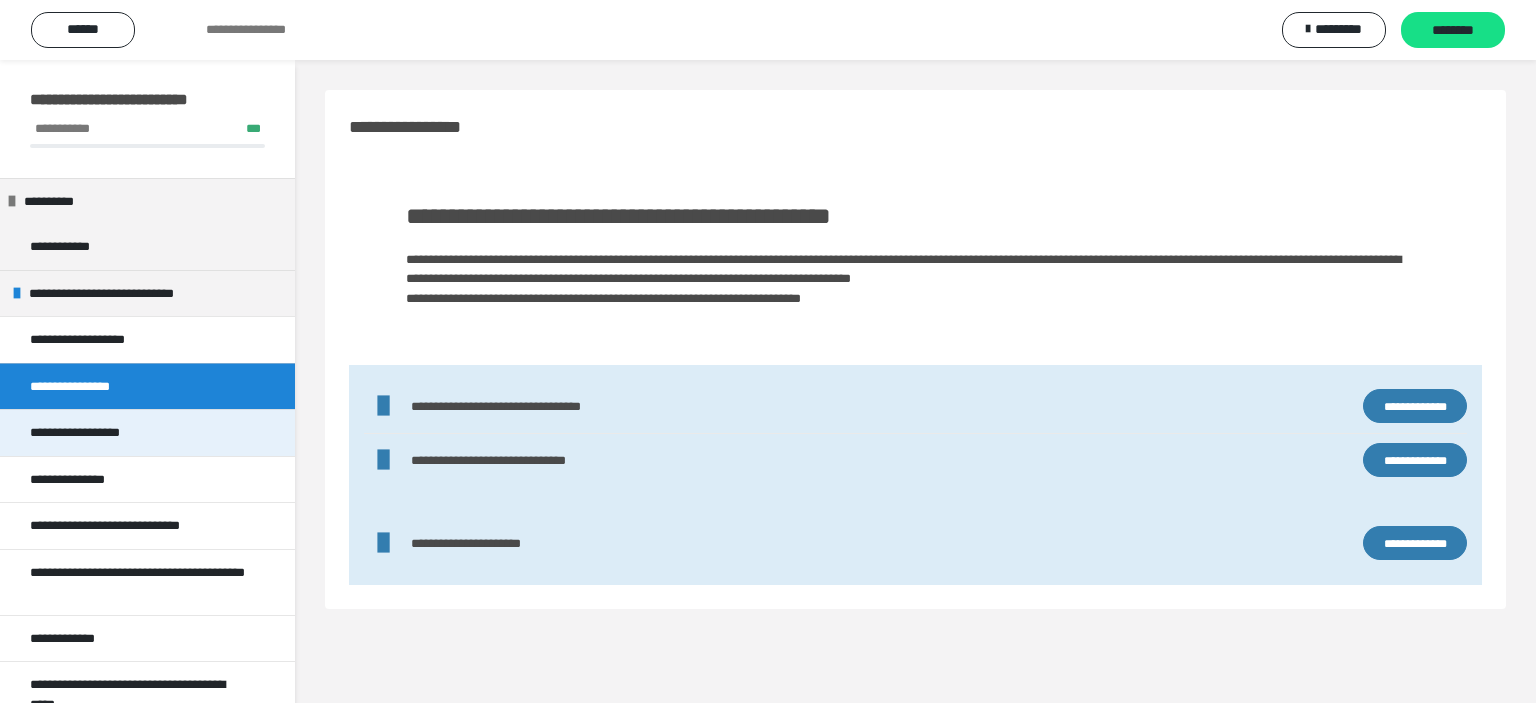 click on "**********" at bounding box center [88, 433] 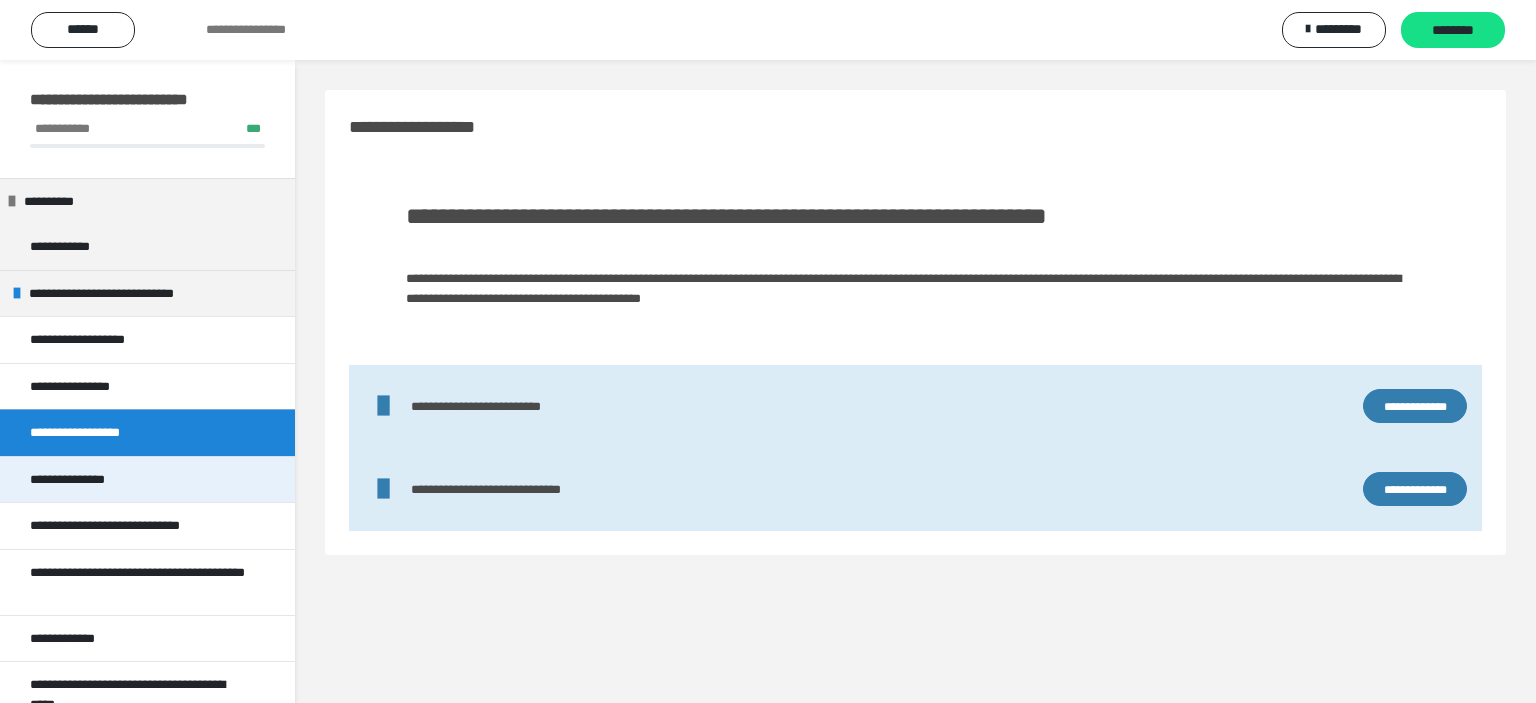 click on "**********" at bounding box center (81, 480) 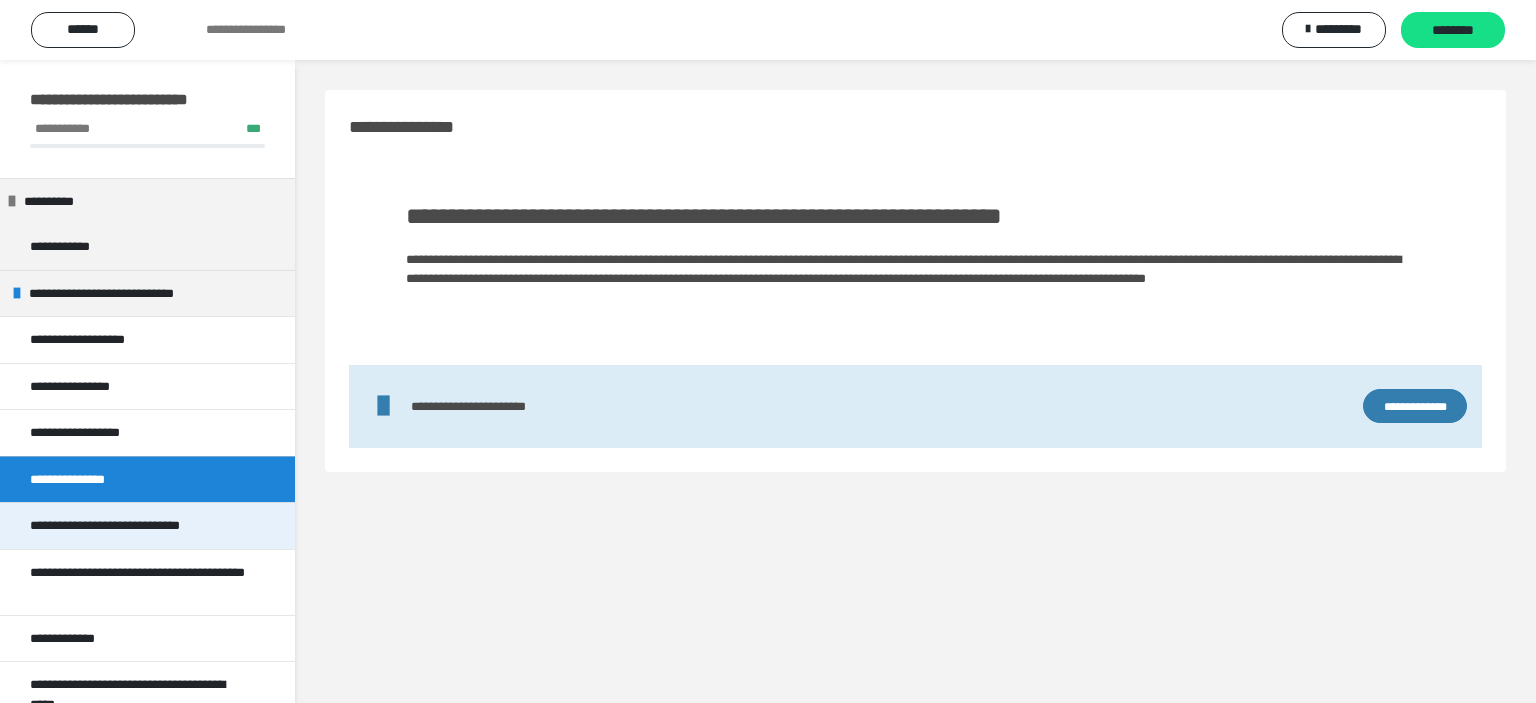 click on "**********" at bounding box center [131, 526] 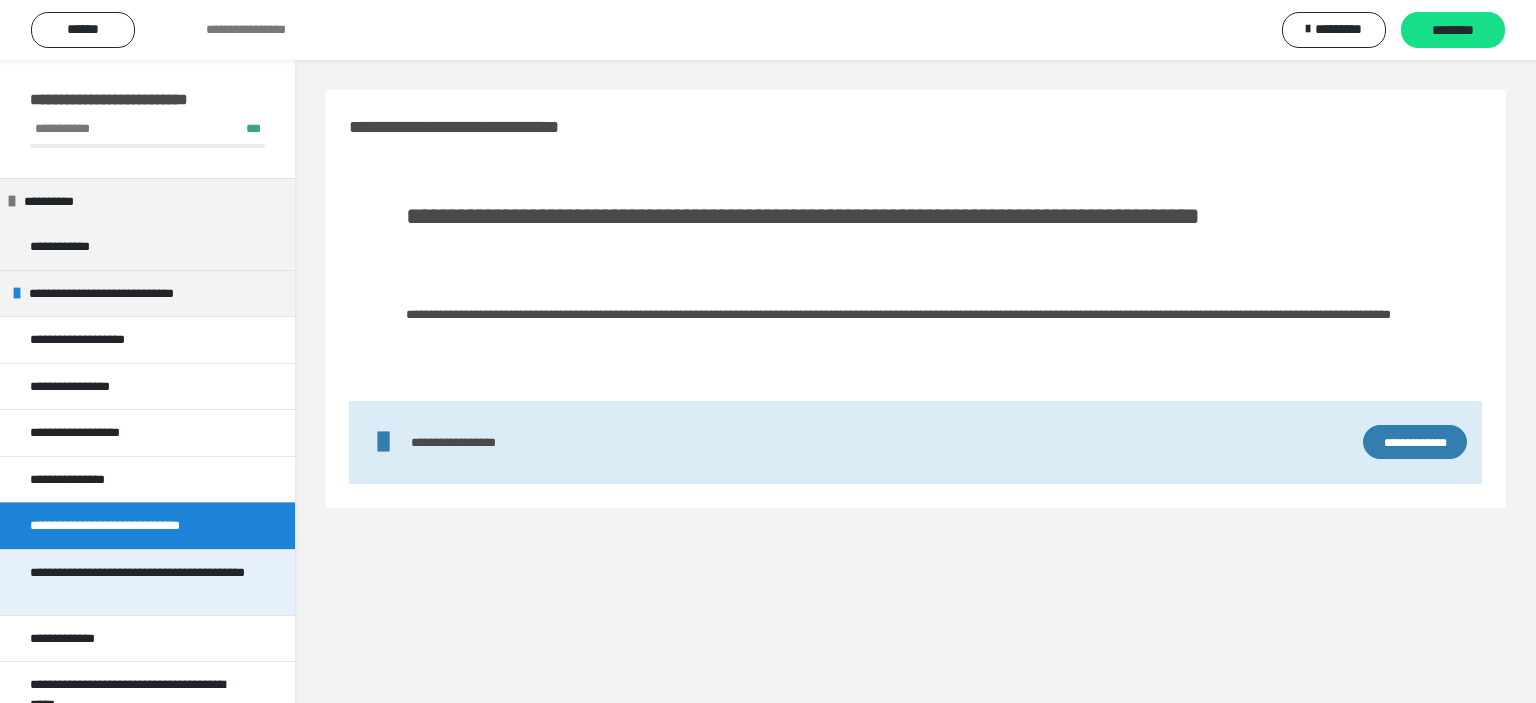 click on "**********" at bounding box center [139, 582] 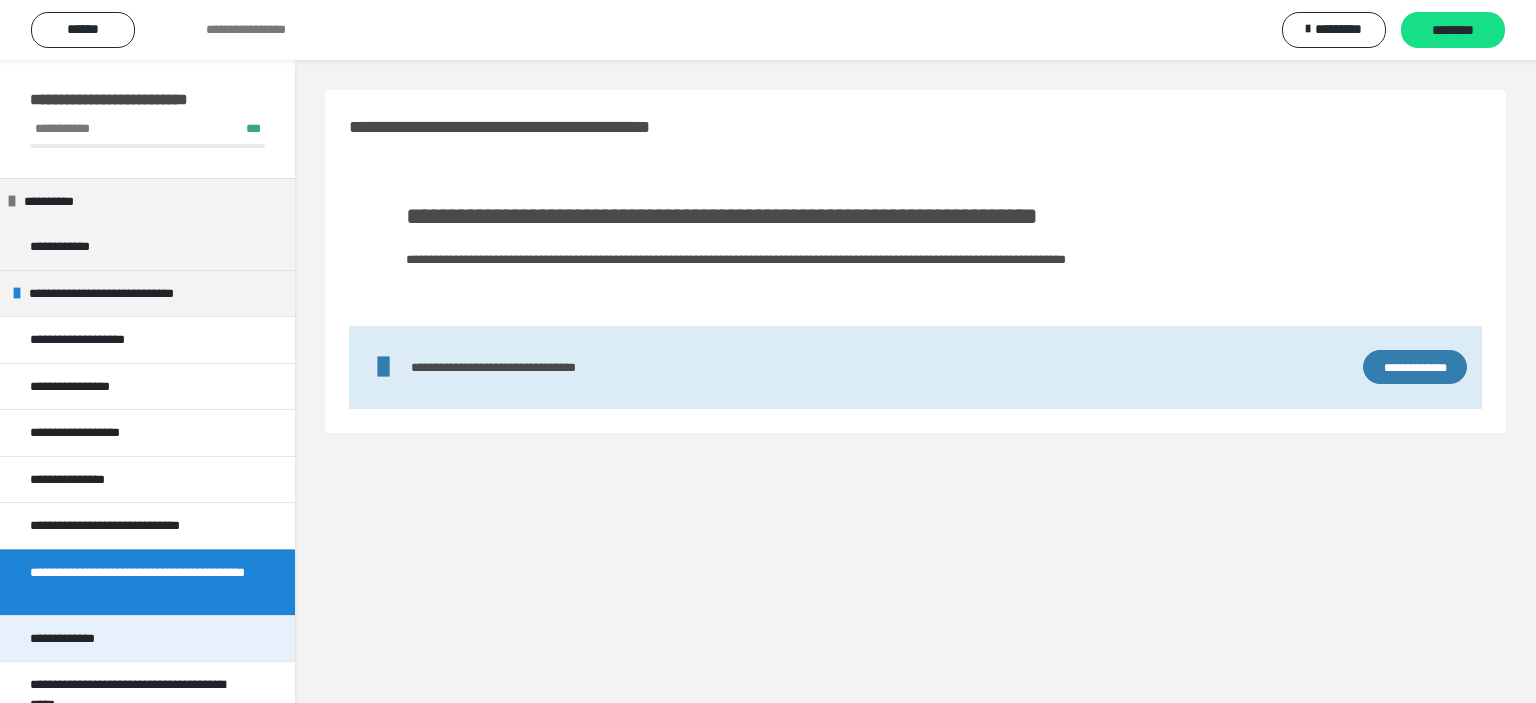 click on "**********" at bounding box center (69, 639) 